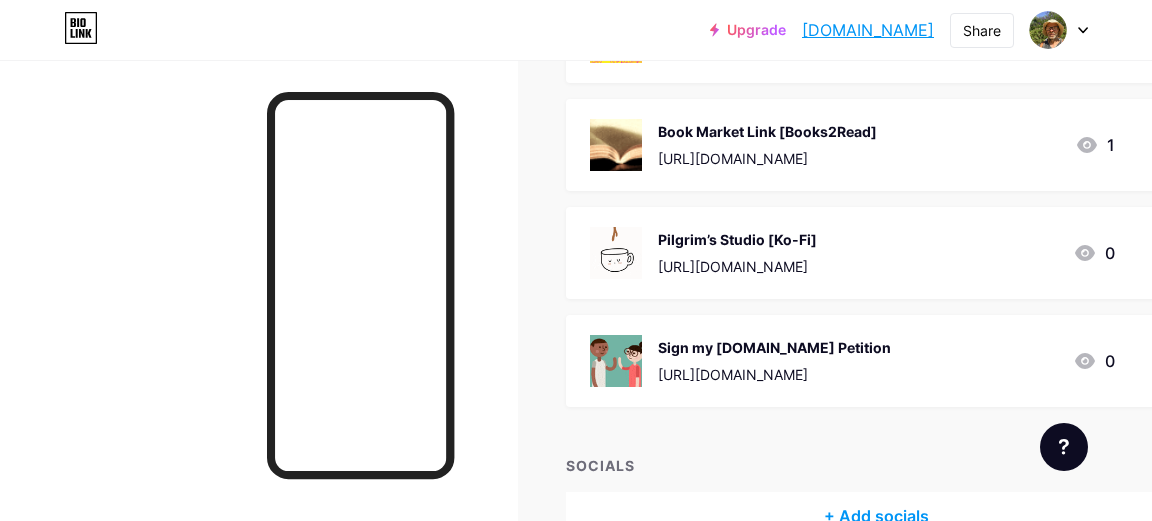 scroll, scrollTop: 866, scrollLeft: 0, axis: vertical 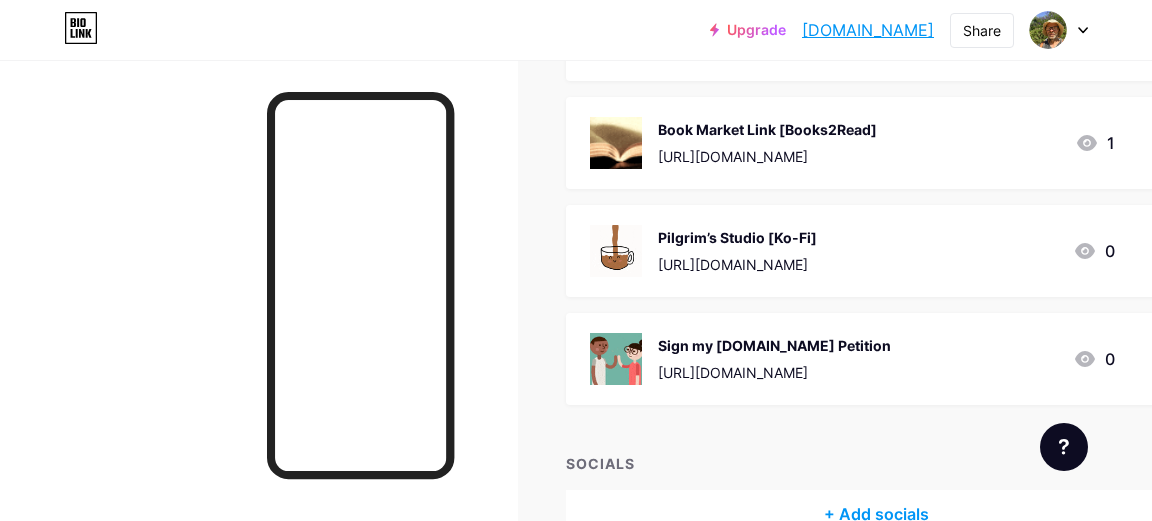 click on "Sign my [DOMAIN_NAME] Petition" at bounding box center (774, 345) 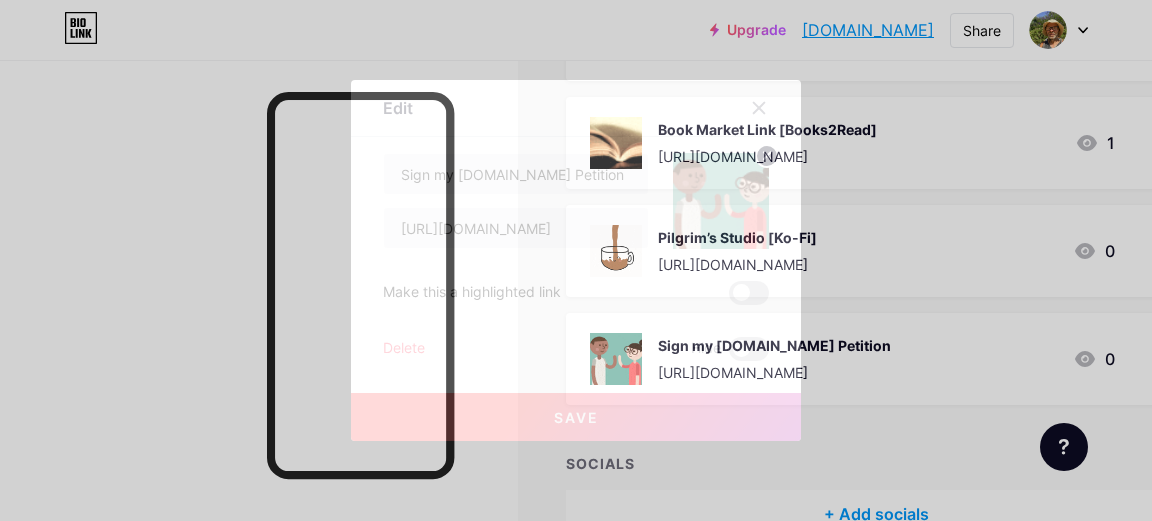 click on "Delete" at bounding box center (404, 349) 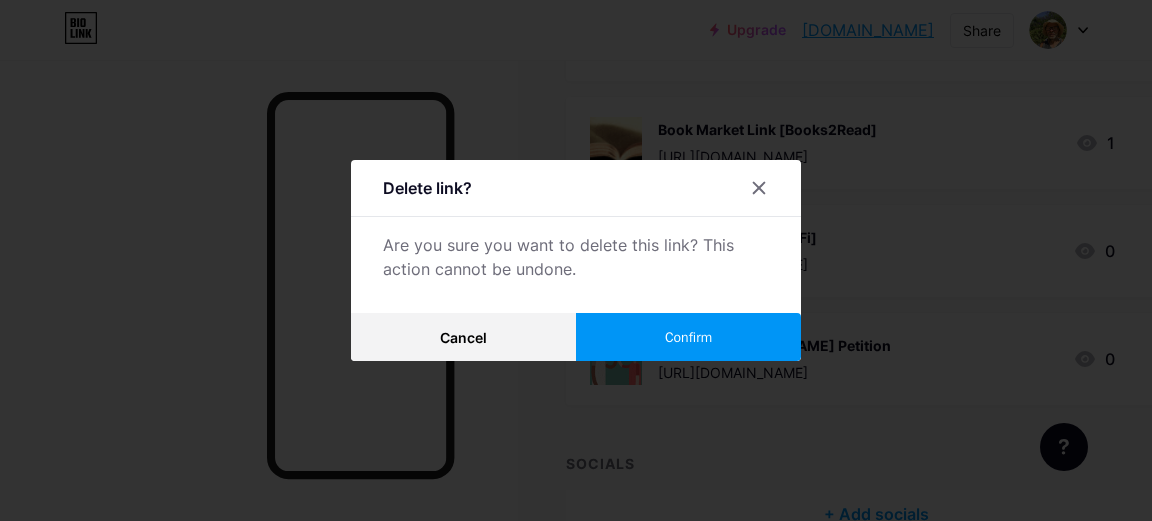 click on "Confirm" at bounding box center [688, 337] 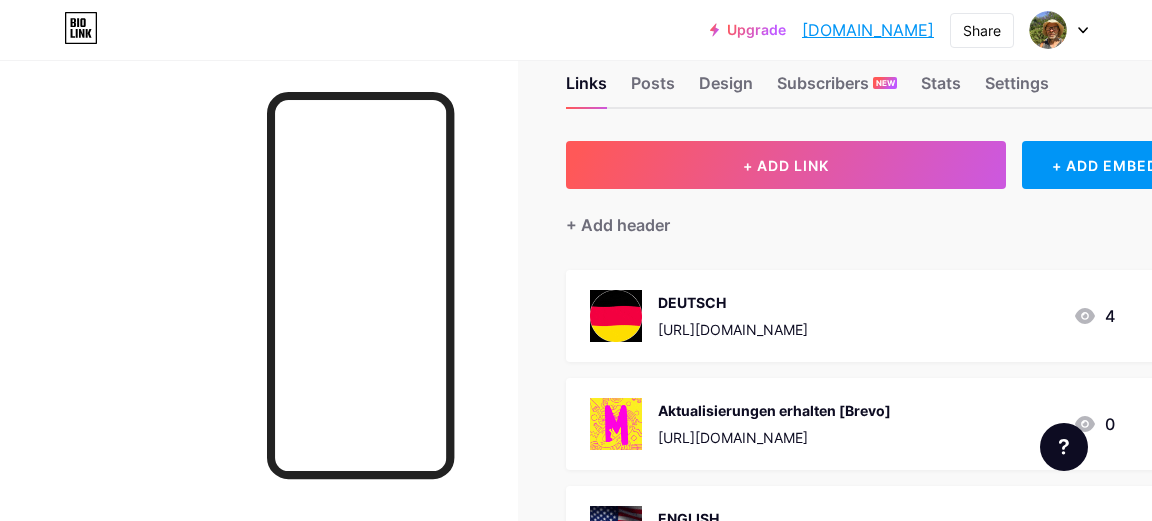 scroll, scrollTop: 0, scrollLeft: 0, axis: both 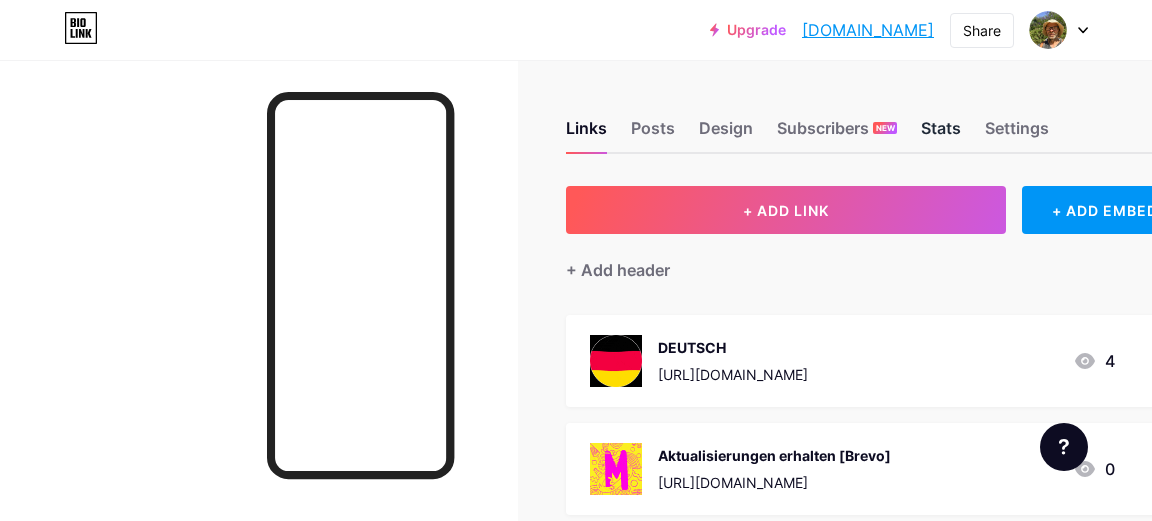 click on "Stats" at bounding box center [941, 134] 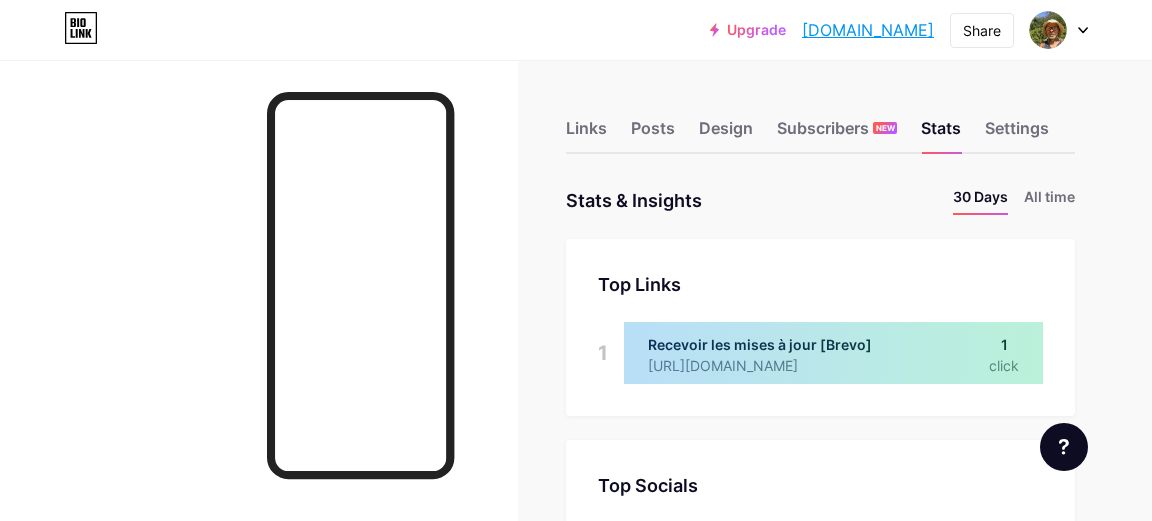 scroll, scrollTop: 999479, scrollLeft: 998848, axis: both 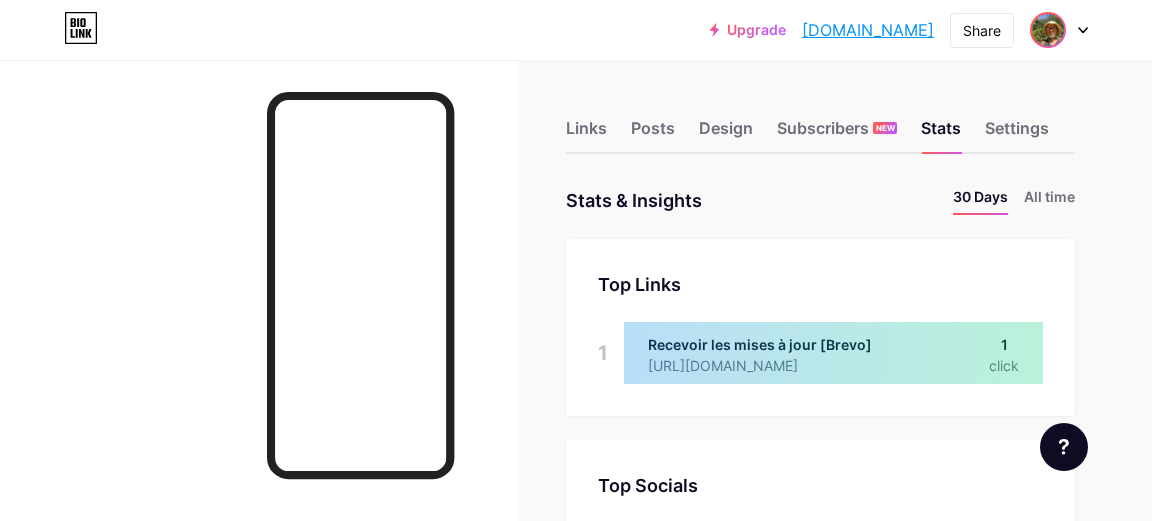 click at bounding box center (1048, 30) 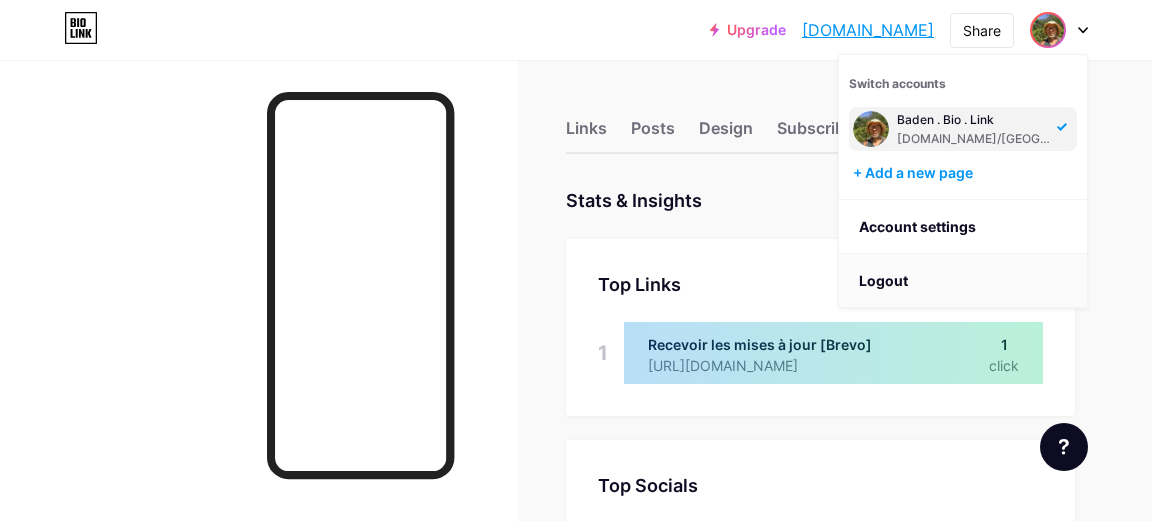 click on "Logout" at bounding box center [963, 281] 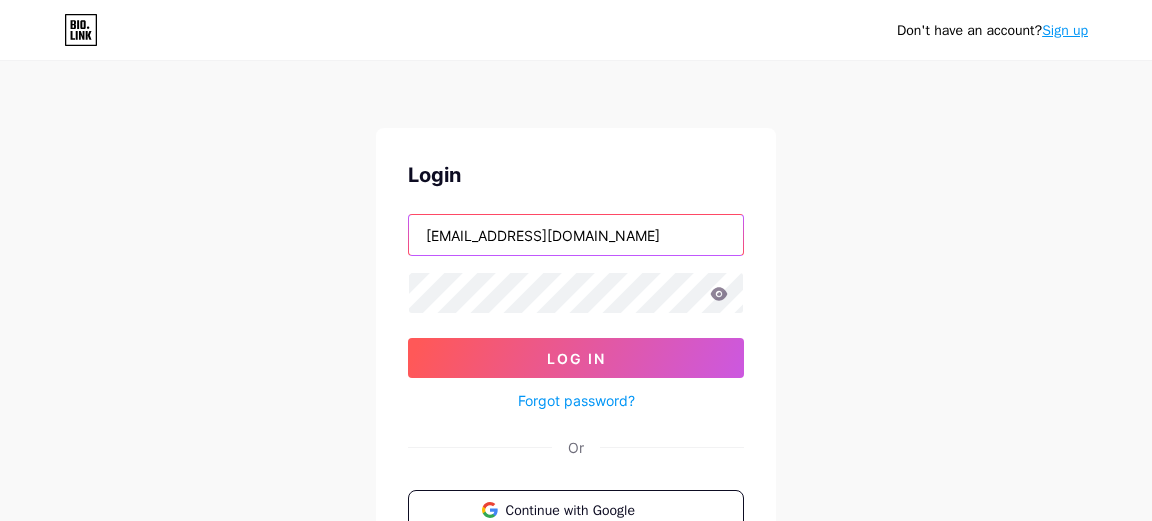 click on "[EMAIL_ADDRESS][DOMAIN_NAME]" at bounding box center [576, 235] 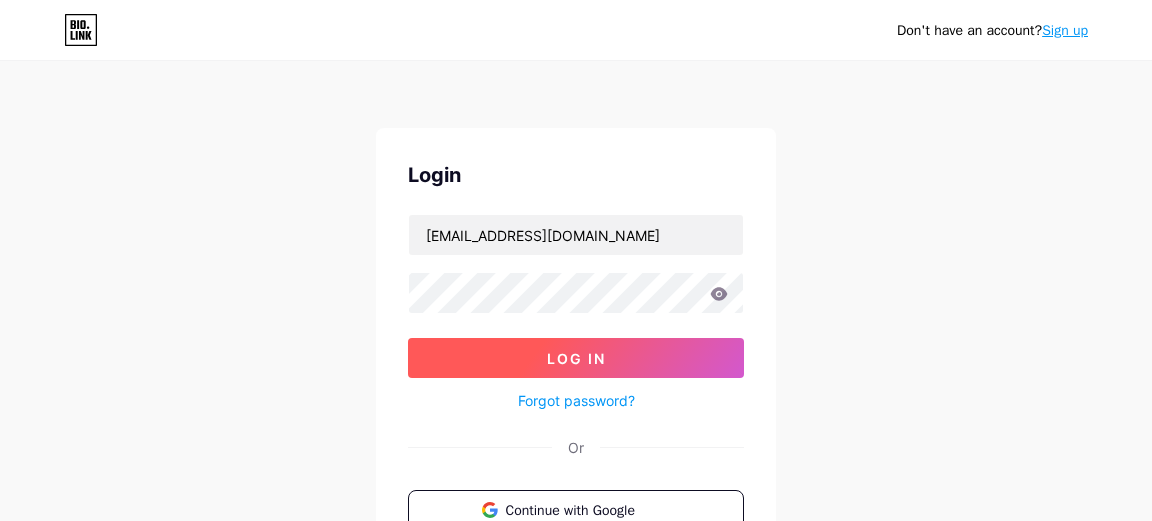 click on "Log In" at bounding box center [576, 358] 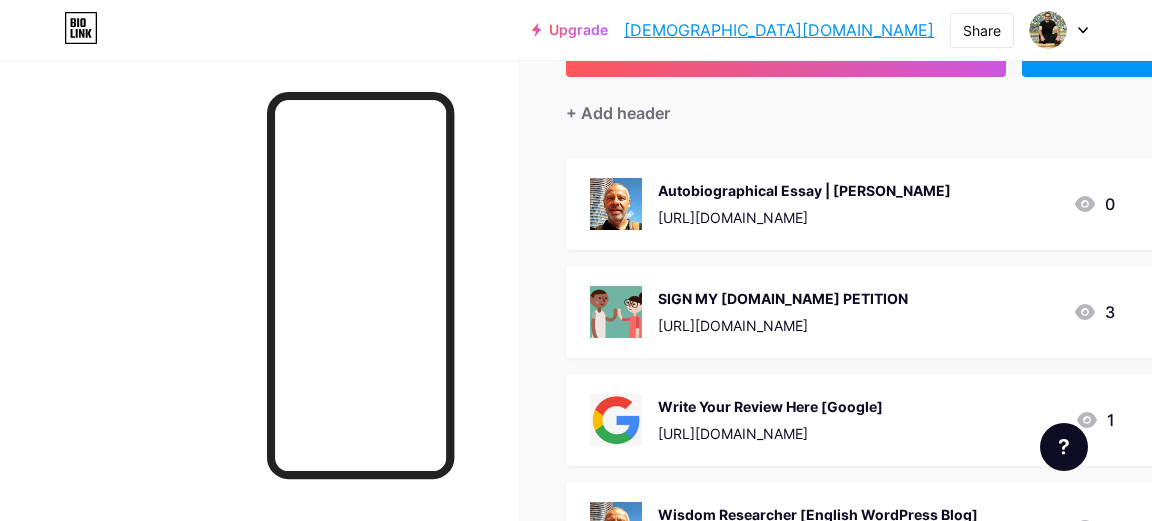 scroll, scrollTop: 160, scrollLeft: 0, axis: vertical 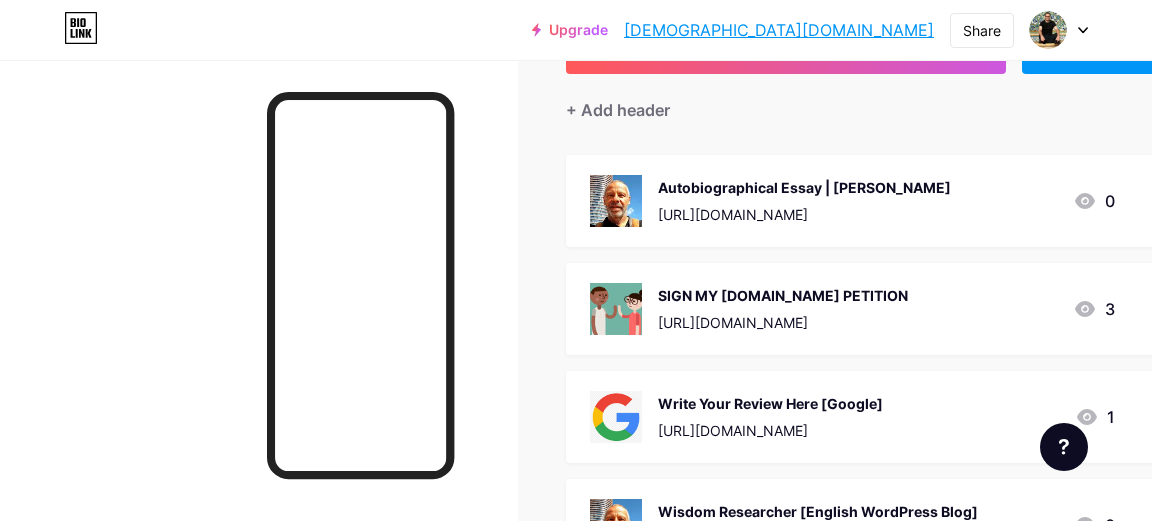 click on "Autobiographical Essay | [PERSON_NAME]" at bounding box center [804, 187] 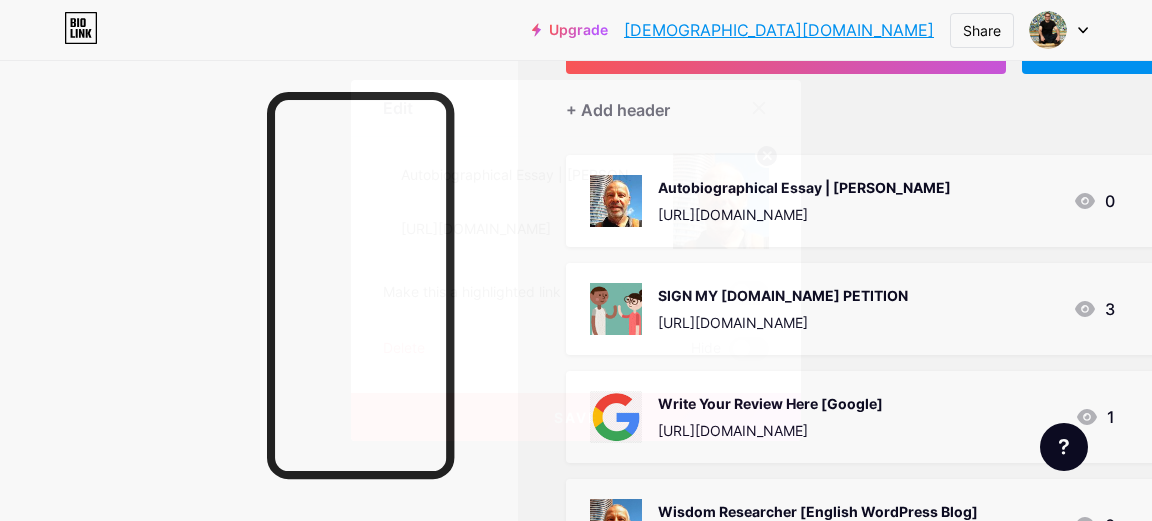 click on "Delete" at bounding box center [404, 349] 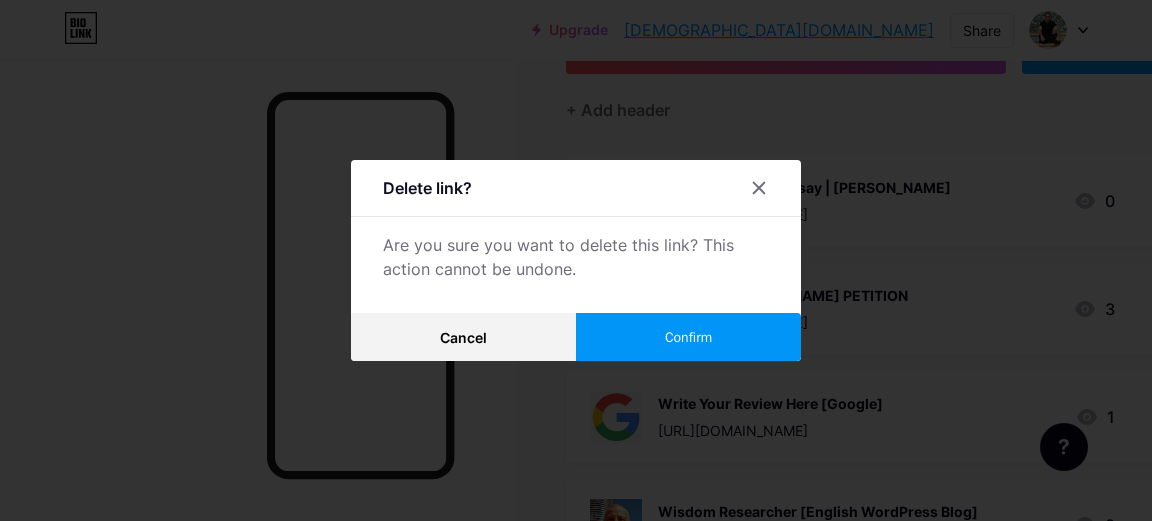 click on "Confirm" at bounding box center [688, 337] 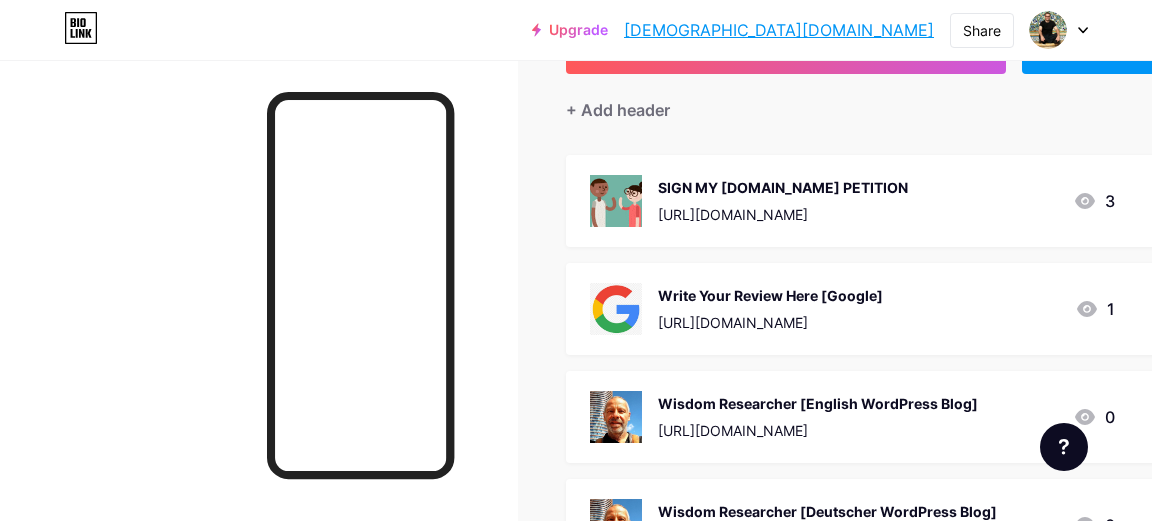 click on "SIGN MY [DOMAIN_NAME] PETITION" at bounding box center (783, 187) 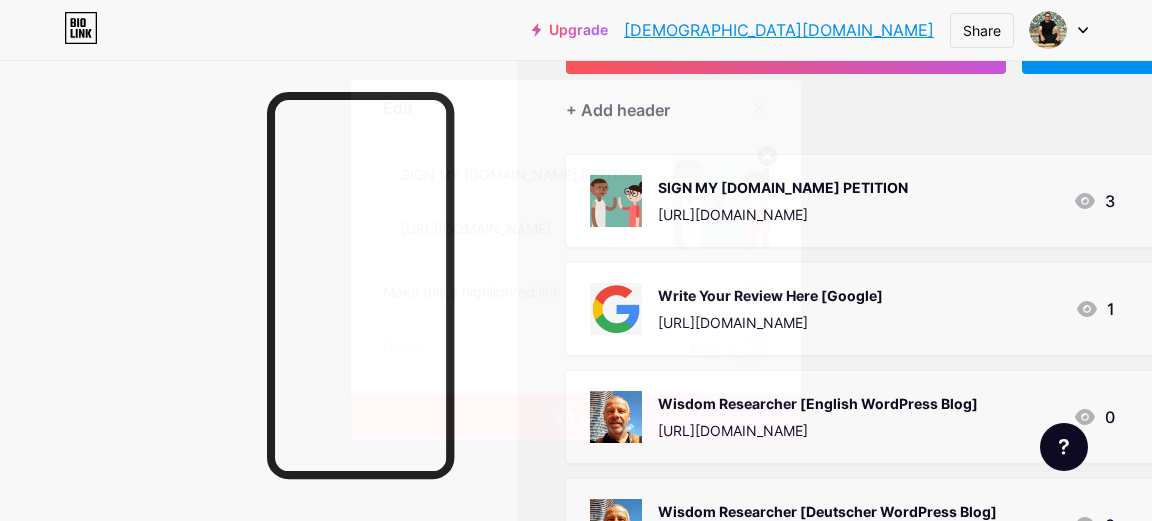 click on "Delete" at bounding box center [404, 349] 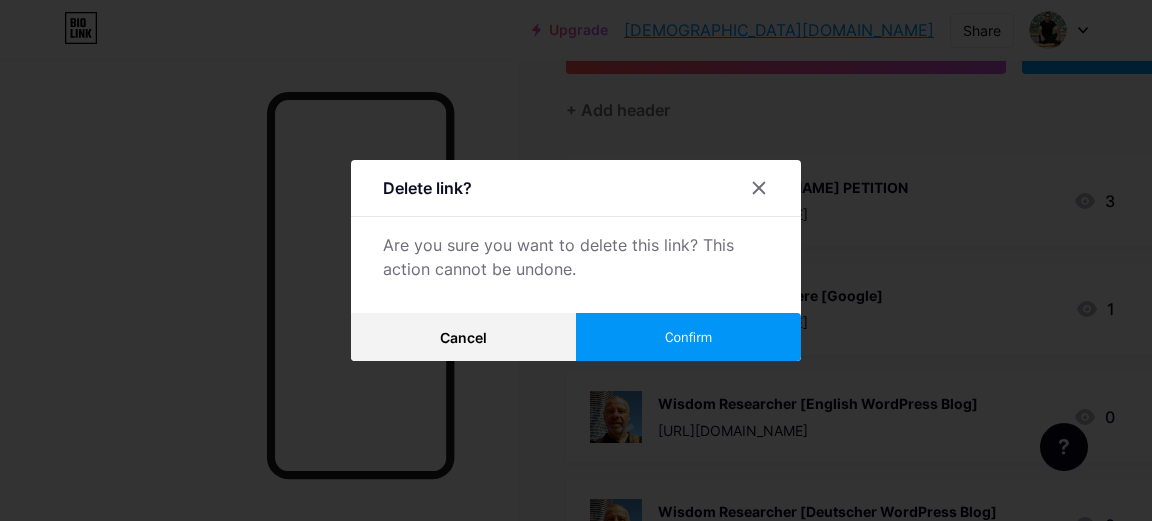 click on "Confirm" at bounding box center (688, 337) 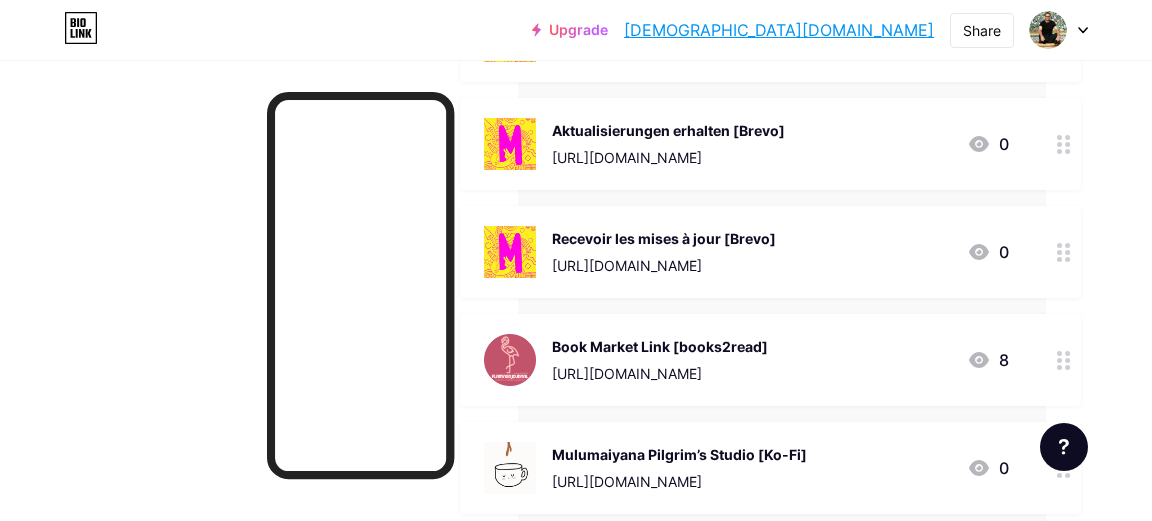 scroll, scrollTop: 757, scrollLeft: 119, axis: both 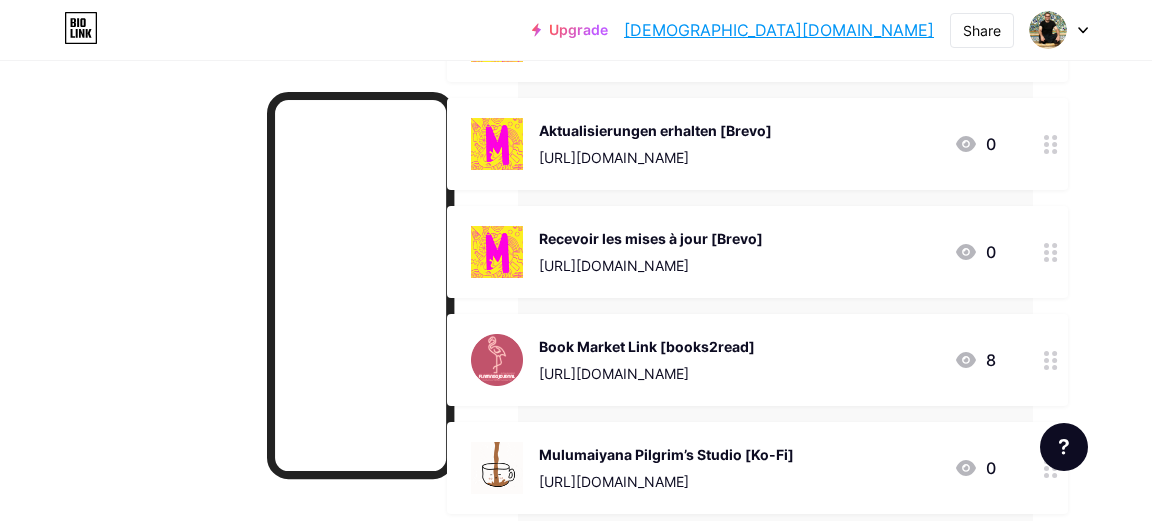 type 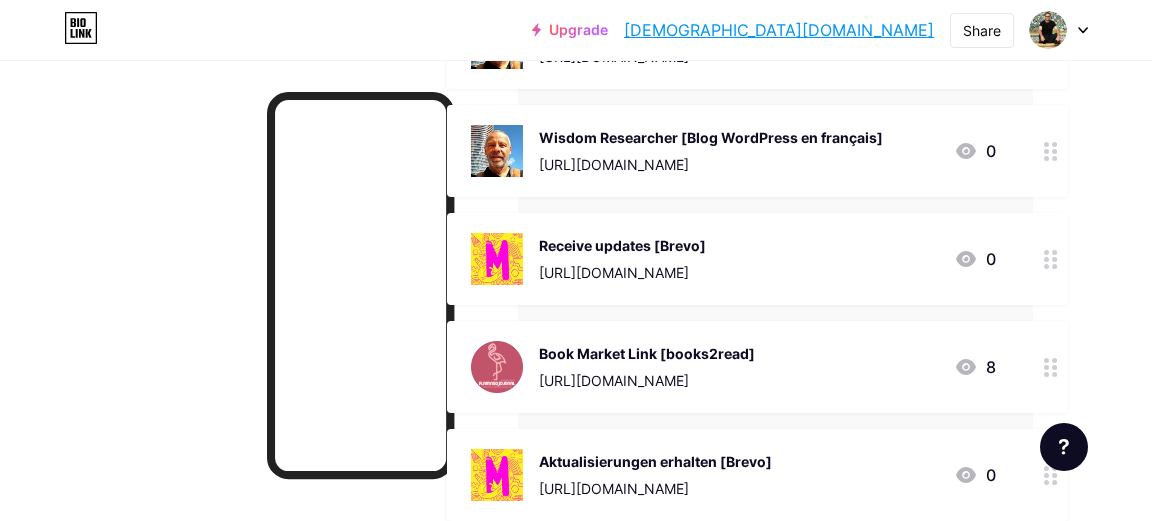 scroll, scrollTop: 528, scrollLeft: 119, axis: both 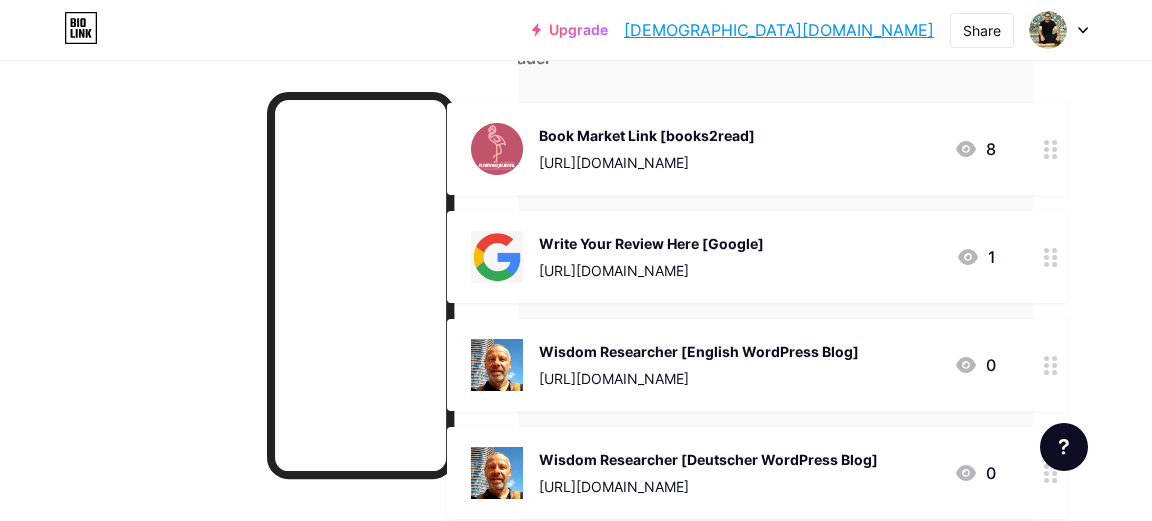 click on "Write Your Review Here [Google]" at bounding box center (651, 243) 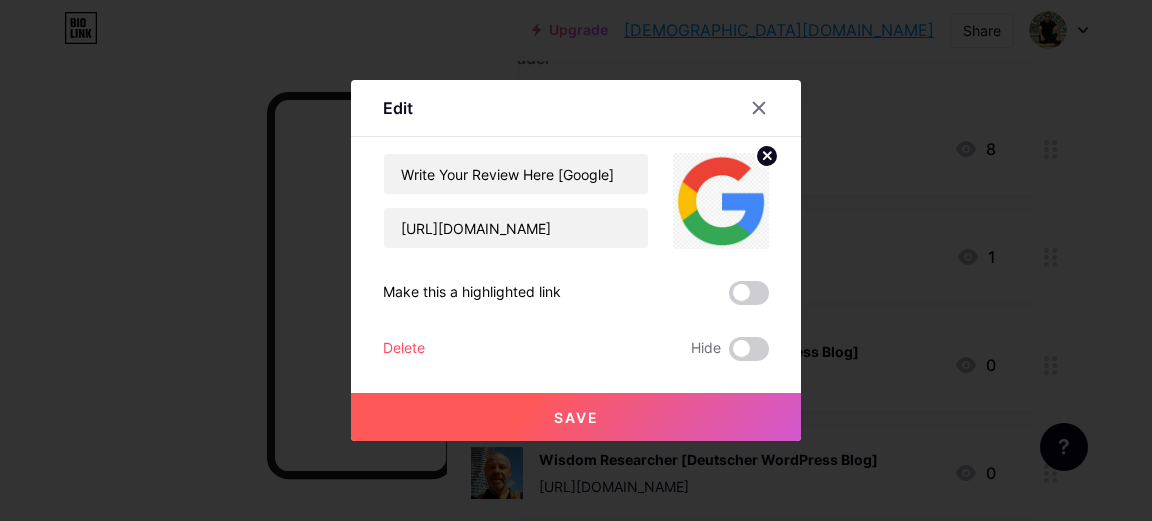 click on "Delete" at bounding box center [404, 349] 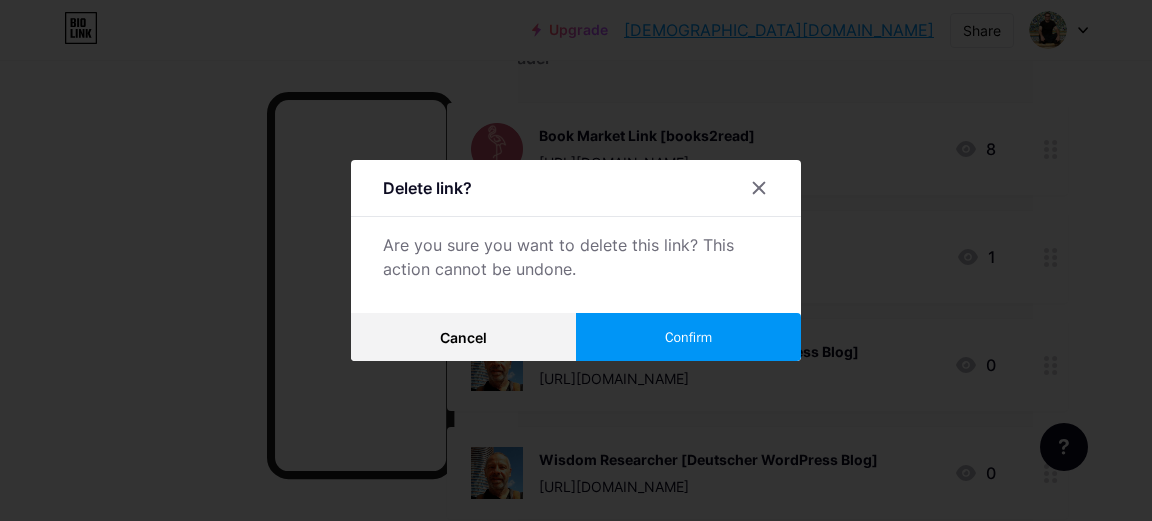 click on "Confirm" at bounding box center (688, 337) 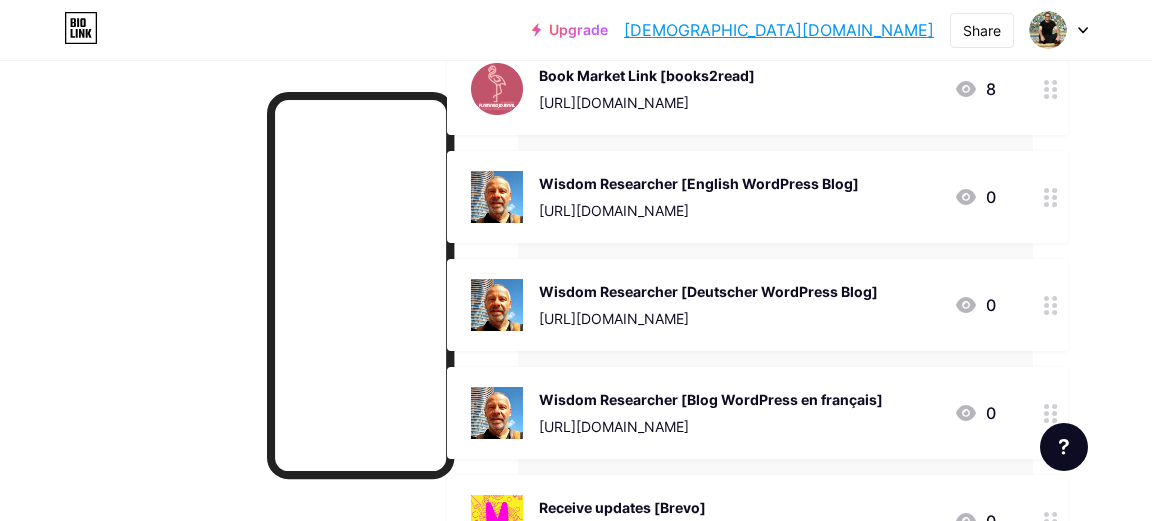 scroll, scrollTop: 0, scrollLeft: 119, axis: horizontal 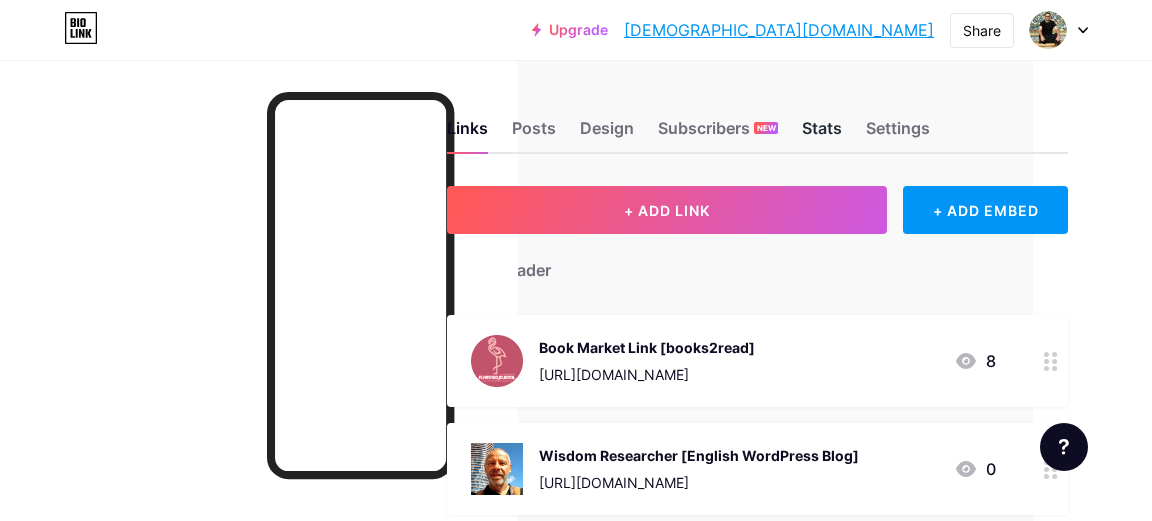 click on "Stats" at bounding box center [822, 134] 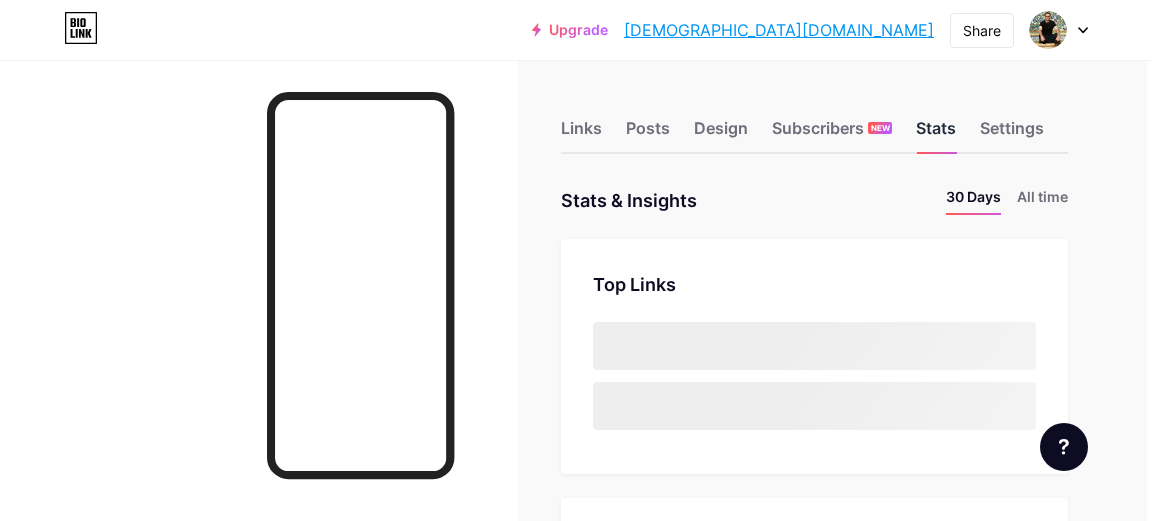 scroll, scrollTop: 0, scrollLeft: 0, axis: both 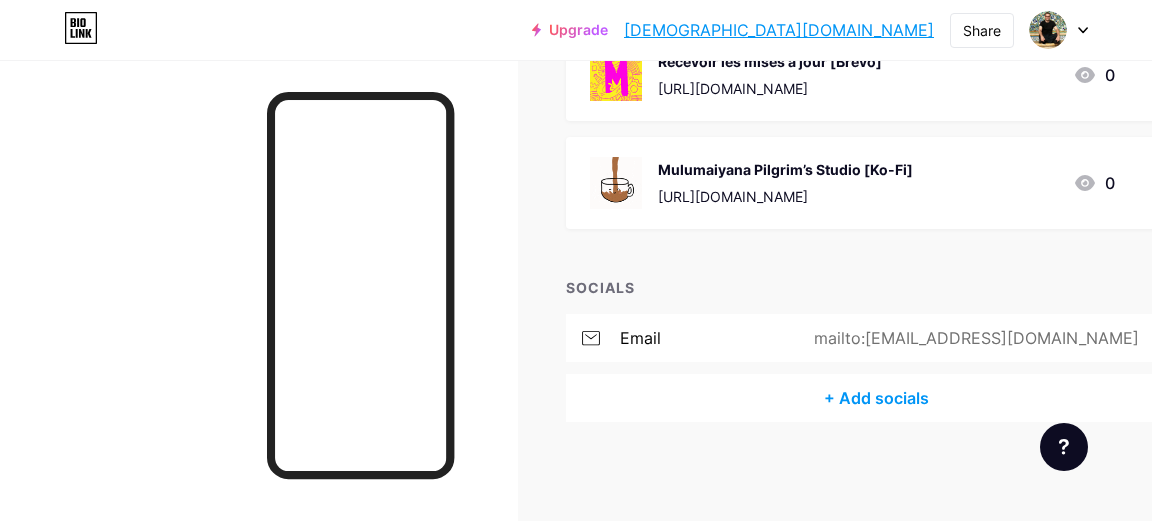 click on "email
mailto:logoskardia@proton.me" at bounding box center [876, 338] 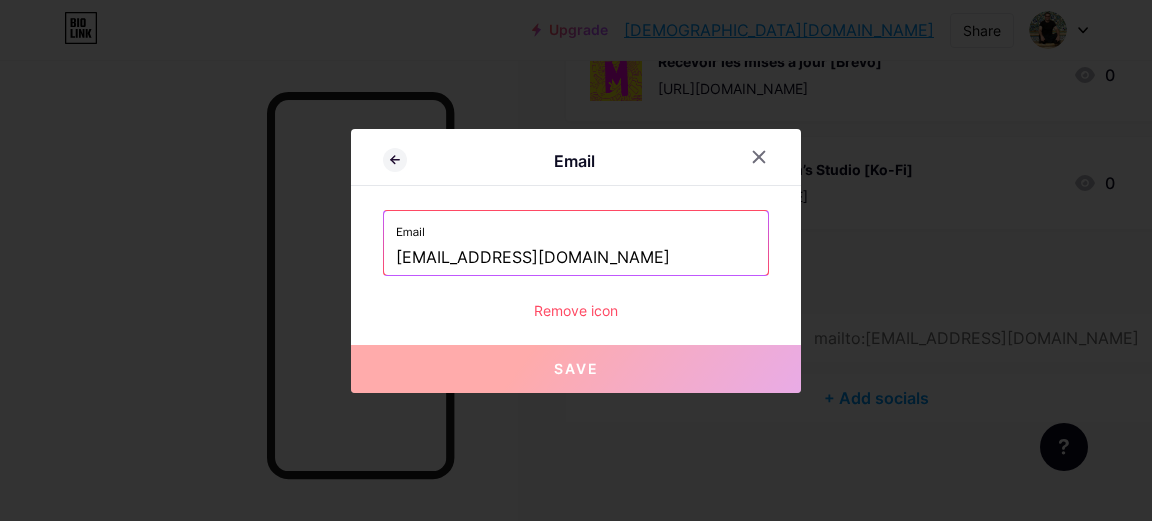 click on "Remove icon" at bounding box center [576, 310] 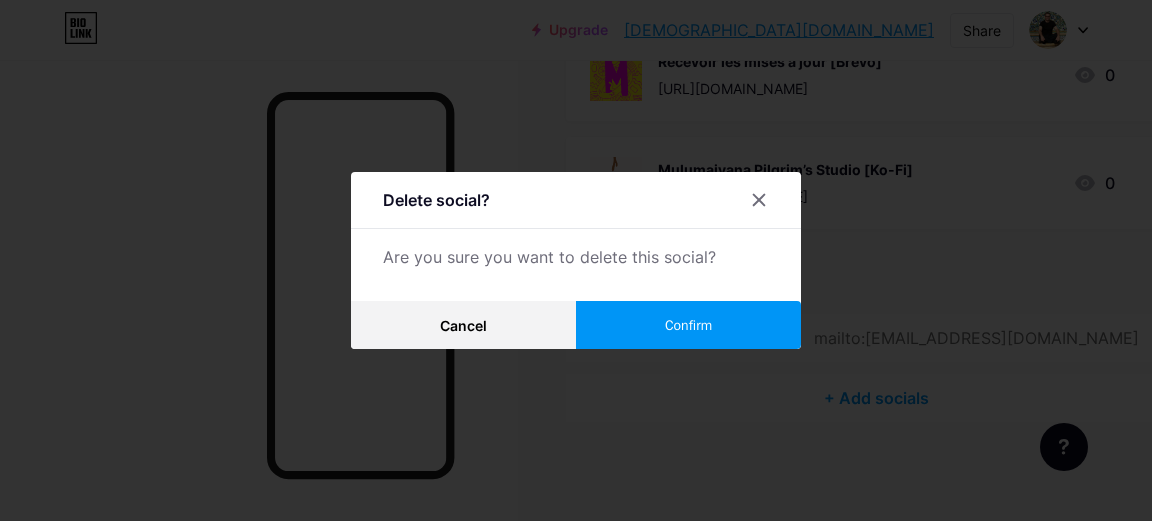 click on "Confirm" at bounding box center [688, 325] 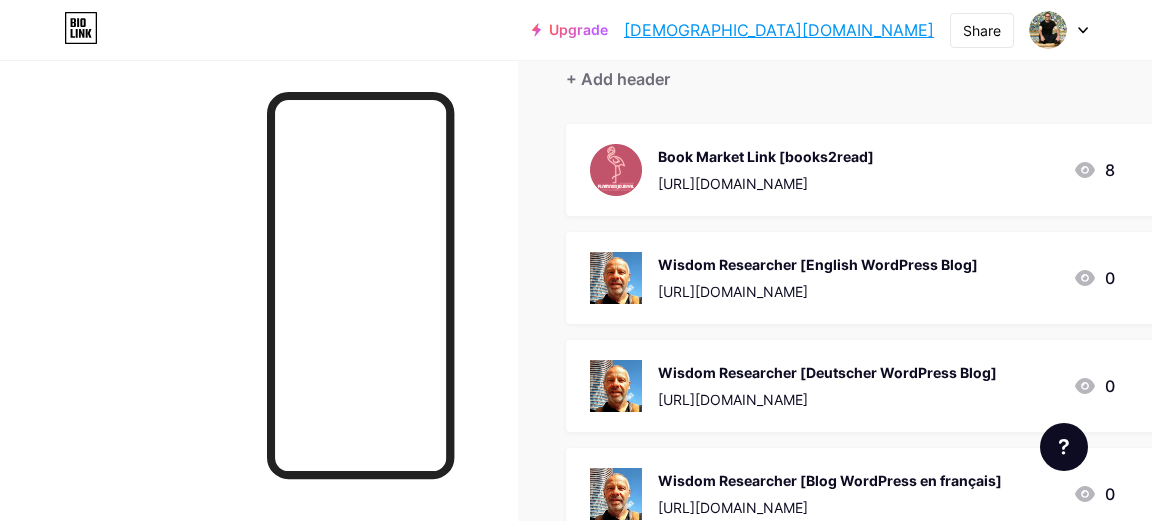 scroll, scrollTop: 0, scrollLeft: 0, axis: both 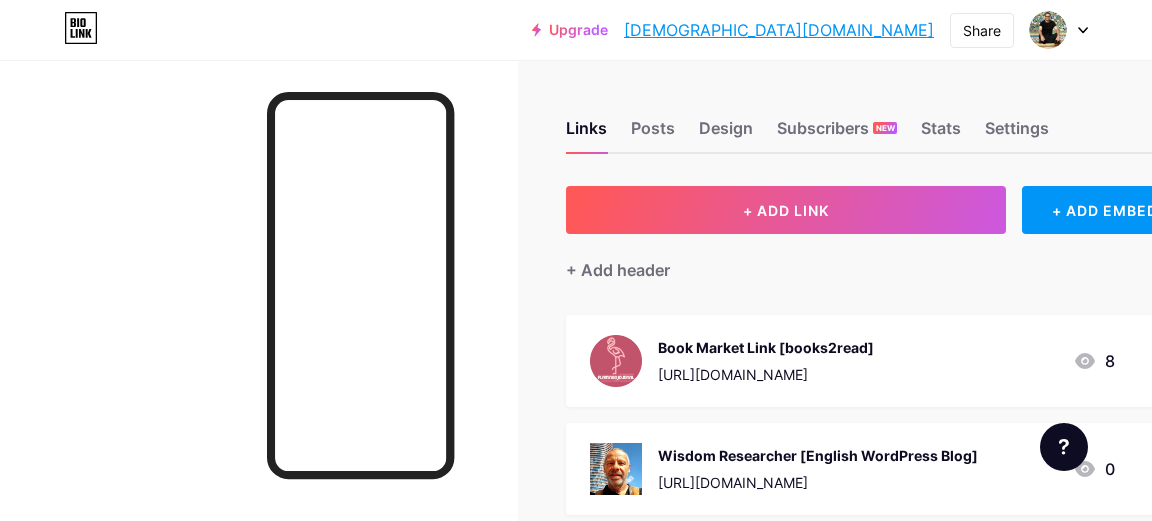 click on "[DEMOGRAPHIC_DATA][DOMAIN_NAME]" at bounding box center [779, 30] 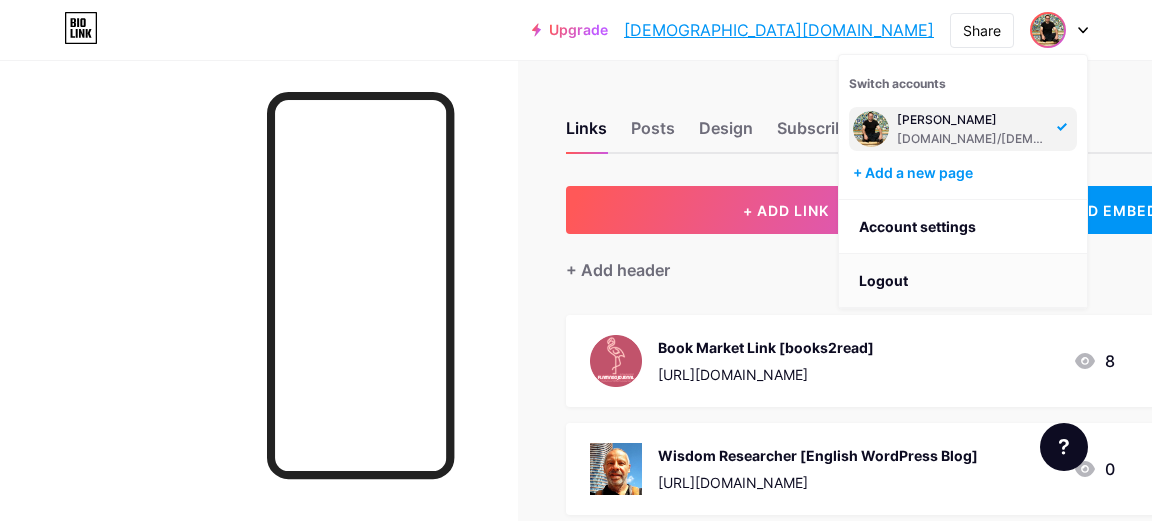 click on "Logout" at bounding box center [963, 281] 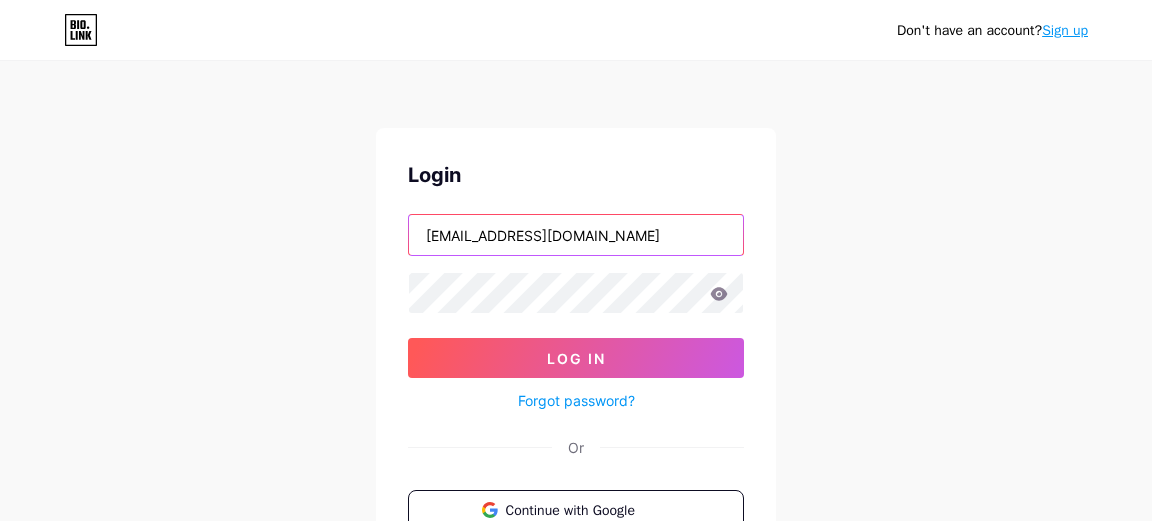 click on "[EMAIL_ADDRESS][DOMAIN_NAME]" at bounding box center (576, 235) 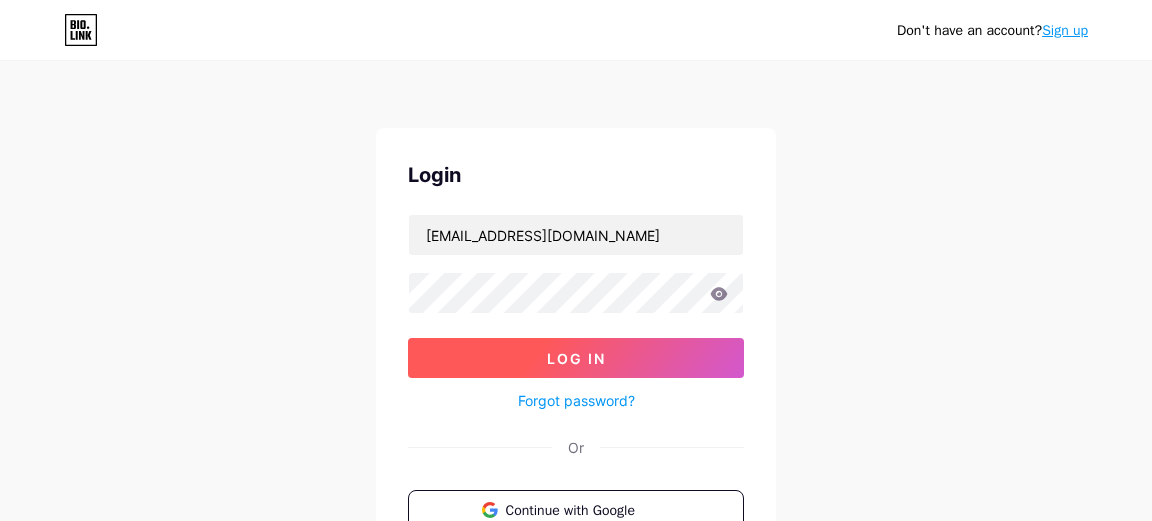 click on "Log In" at bounding box center [576, 358] 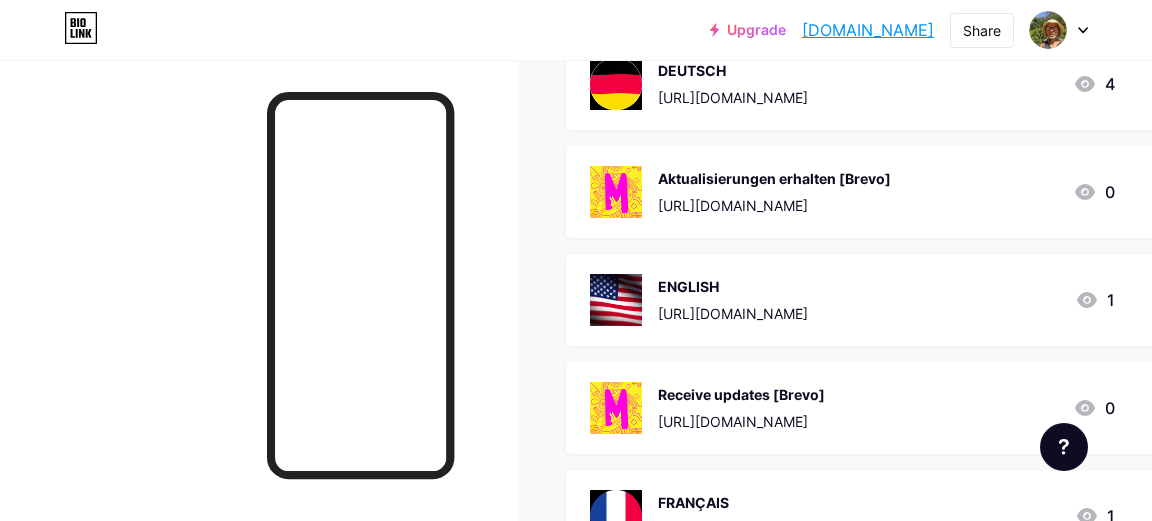 scroll, scrollTop: 0, scrollLeft: 0, axis: both 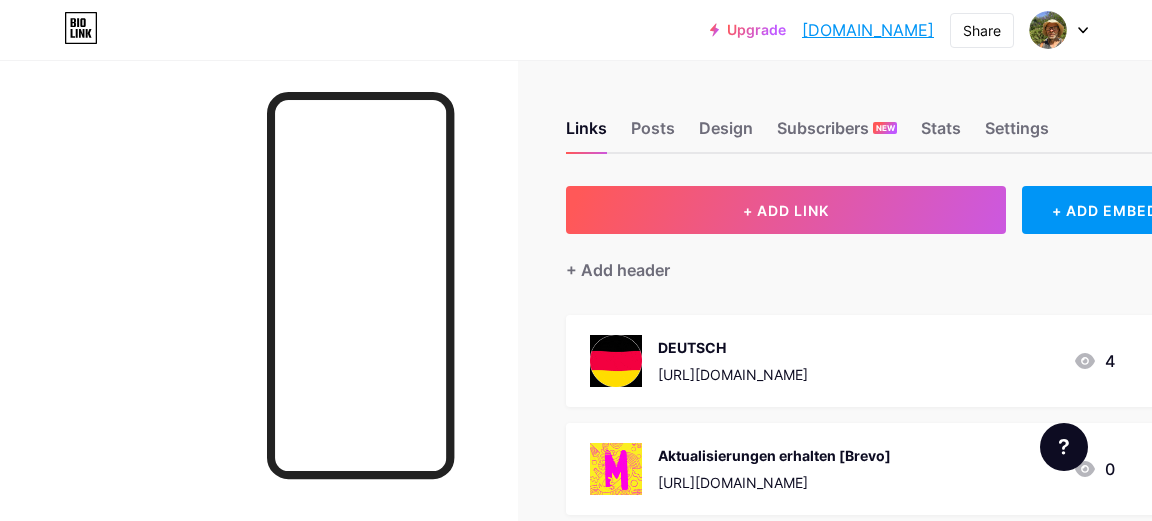 click on "[DOMAIN_NAME]" at bounding box center (868, 30) 